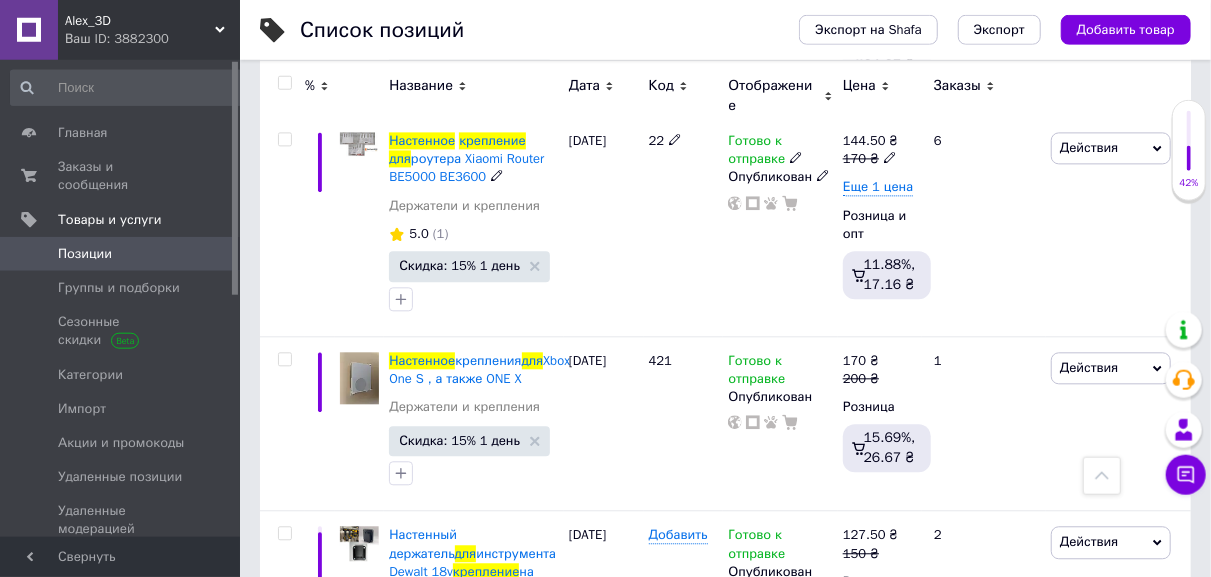scroll, scrollTop: 2184, scrollLeft: 0, axis: vertical 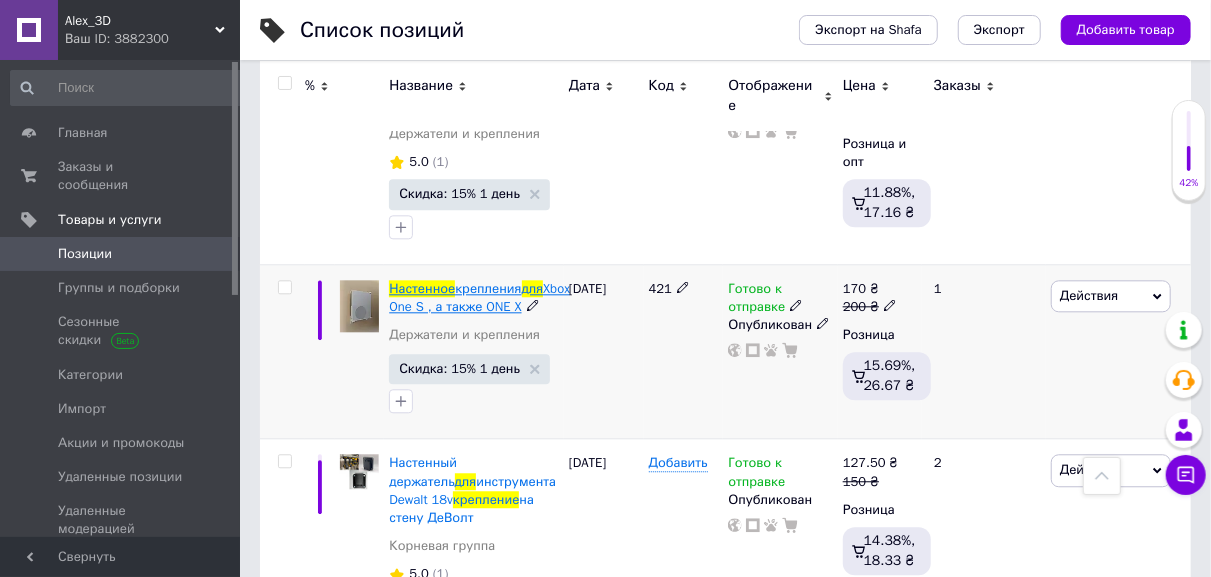 click on "Xbox One S , а также ONE X" at bounding box center [479, 297] 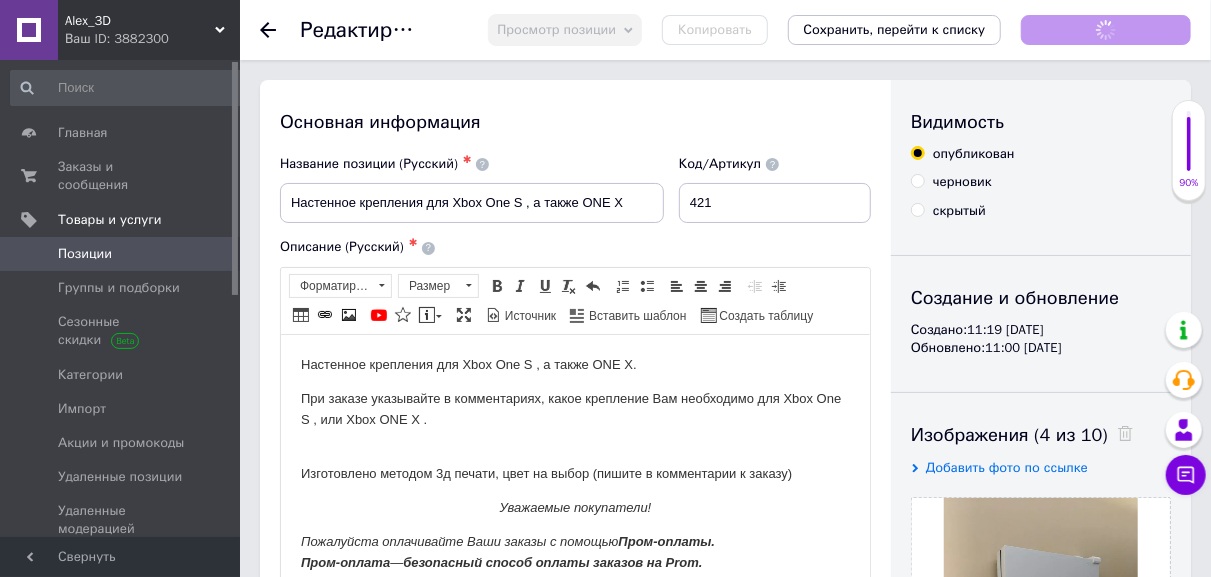 scroll, scrollTop: 0, scrollLeft: 0, axis: both 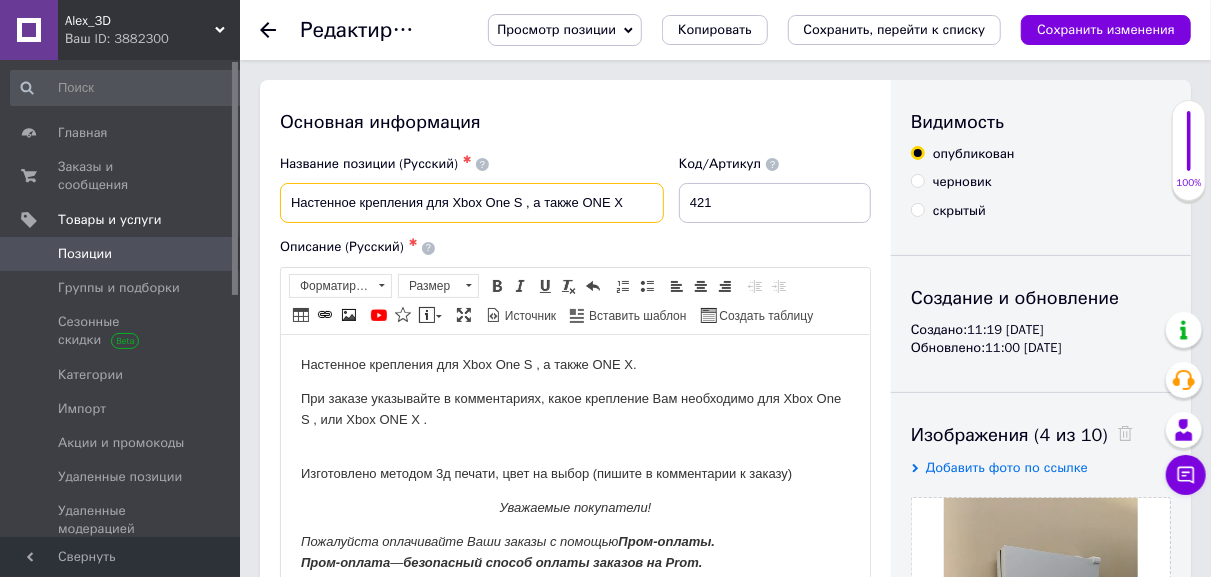drag, startPoint x: 291, startPoint y: 201, endPoint x: 631, endPoint y: 203, distance: 340.0059 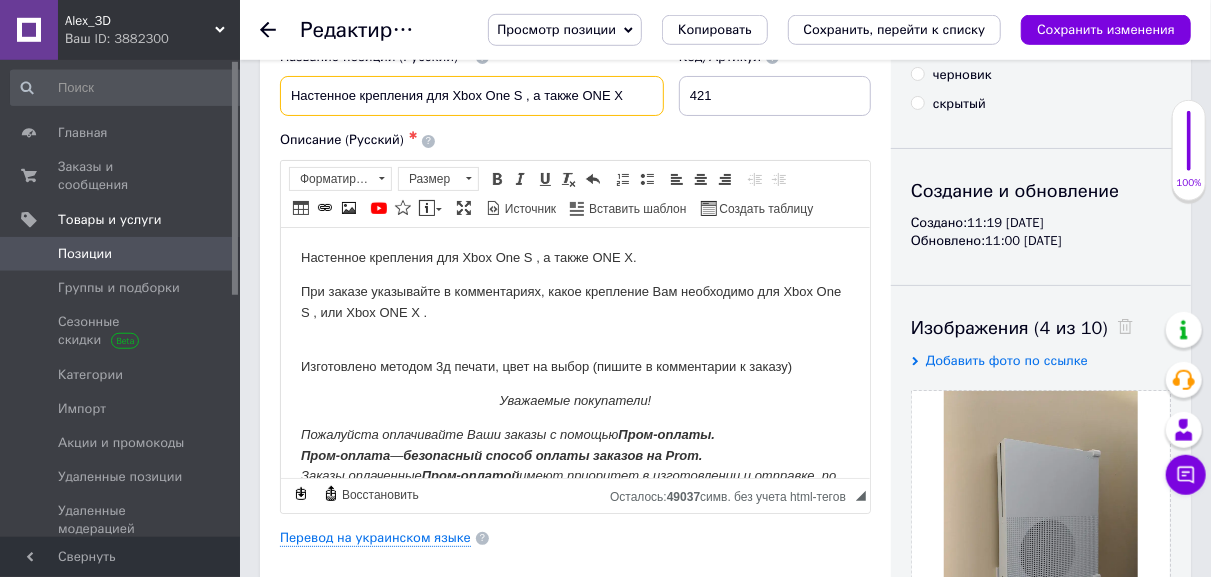 scroll, scrollTop: 104, scrollLeft: 0, axis: vertical 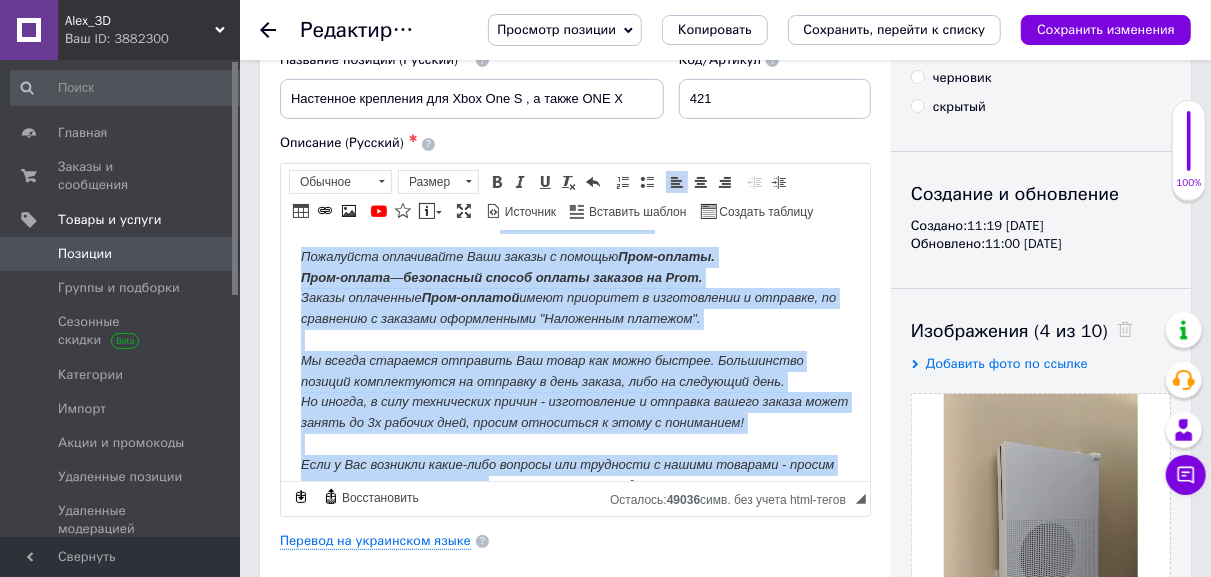 drag, startPoint x: 299, startPoint y: 259, endPoint x: 509, endPoint y: 485, distance: 308.50607 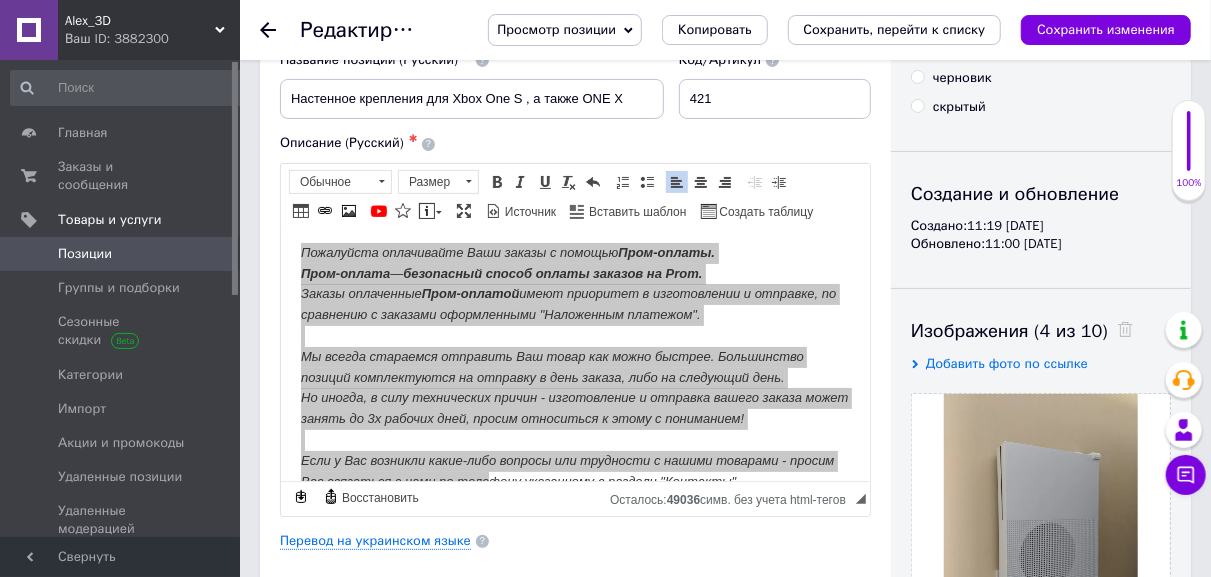 click on "◢ Осталось:  49036  симв. без учета html-тегов   {label}   Восстановить" at bounding box center (575, 498) 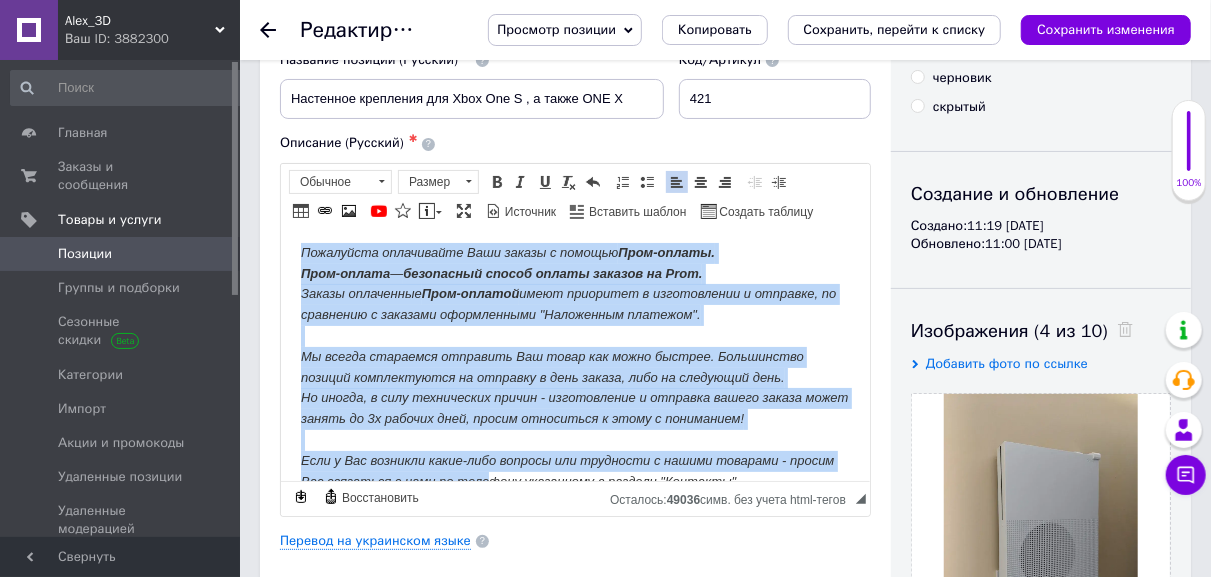 click on "Пожалуйста оплачивайте Ваши заказы с помощью  Пром-оплаты. Пром-оплата  —  безопасный способ оплаты заказов на Prom. Заказы оплаченные  Пром-оплатой  имеют приоритет в изготовлении и отправке, по сравнению с заказами оформленными "Наложенным платежом".     Мы всегда стараемся отправить Ваш товар как можно быстрее. Большинство позиций комплектуются на отправку в день заказа, либо на следующий день. Но иногда, в силу технических причин - изготовление и отправка вашего заказа может занять до 3х рабочих дней, просим относиться к этому с пониманием!" at bounding box center [574, 367] 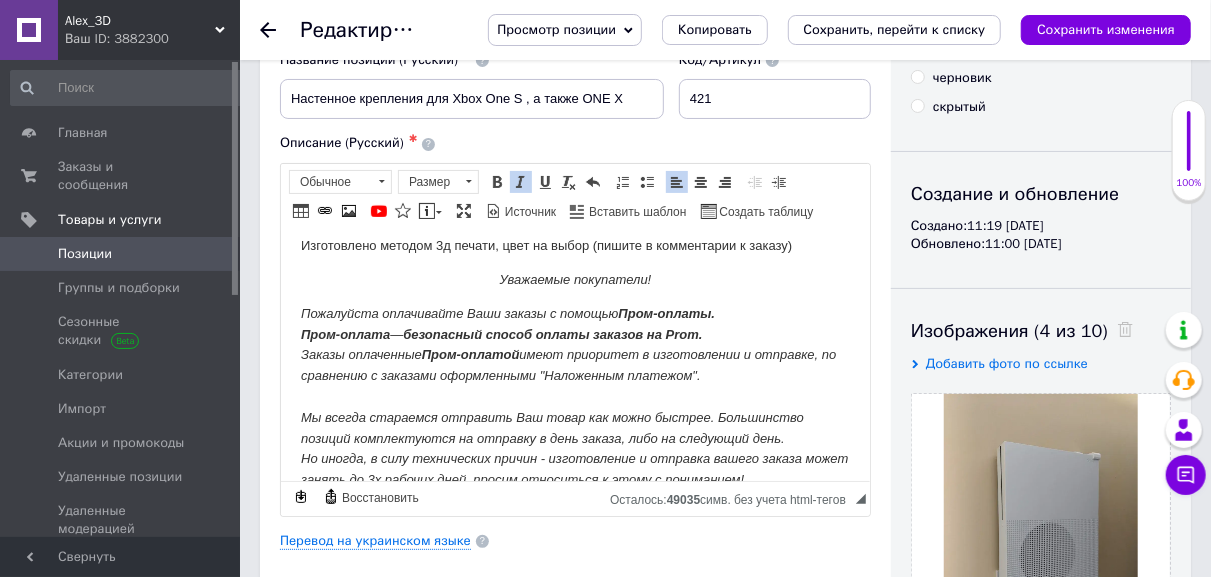 scroll, scrollTop: 0, scrollLeft: 0, axis: both 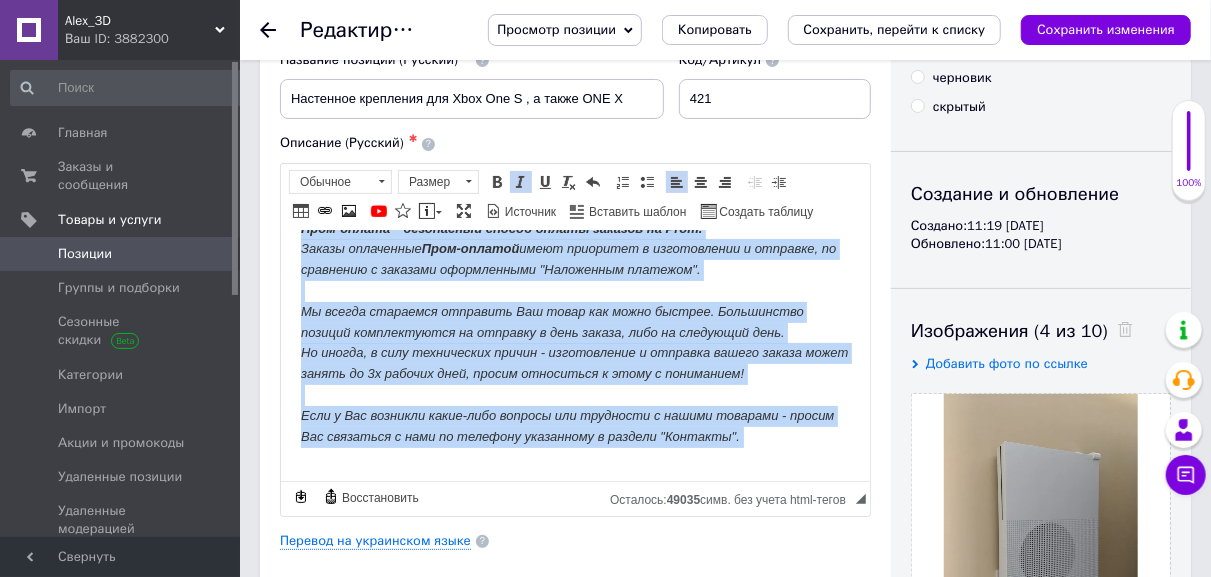drag, startPoint x: 297, startPoint y: 260, endPoint x: 462, endPoint y: 502, distance: 292.89758 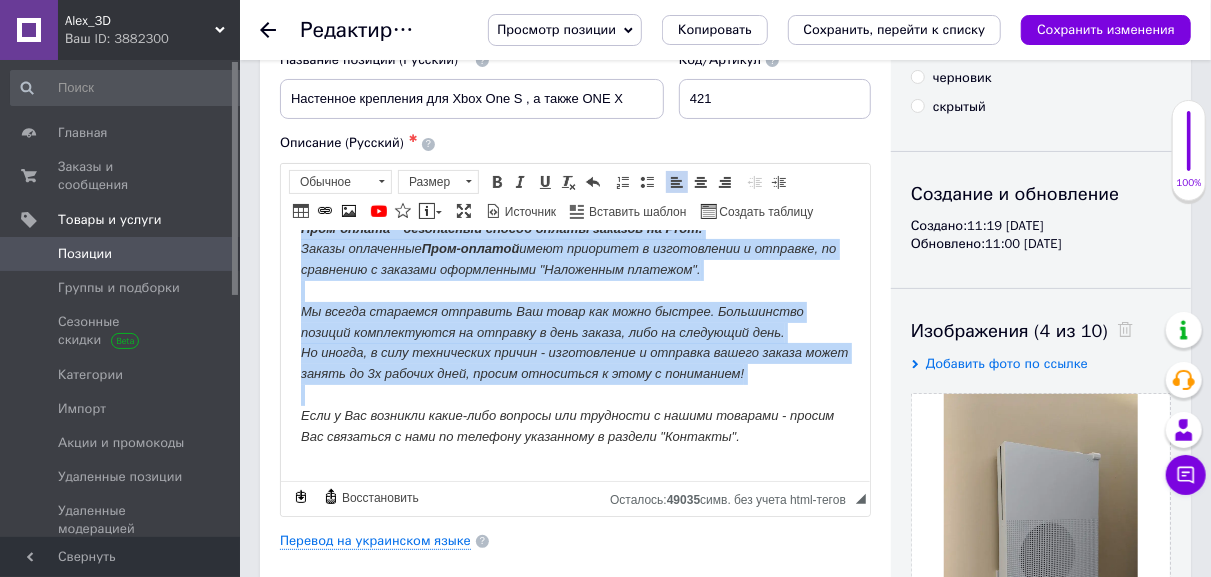 copy on "Loremipsu dolorsita con Adip Eli S , d eiusm TEM I. Utl etdolo magnaaliqu e adminimvenia, quisn exercitat Ull laborisnis ali Exea Com C , dui Aute IRU I . Reprehender volupta 2v esseci, fugi nu paria (except s occaecatcup n proide) Suntculpa quiofficia!     Deseruntmo animidestla Pers undeom i natuser  Volu-accusa. Dolo-laudan  —  totamremap eaquei quaeab illoinv ve Quas. Archit beataevita  Dict-explica  nemoe ipsamquia v aspernaturau o fugitcon, ma doloreseo r sequines nequeporroqu "Doloremadi numquame".     Mo tempor inciduntm quaeratet Min solut nob elige optiocu. Nihilimpedi quoplac facerepossimu as repellen t aute quibus, offi de rerumnece saep. Ev volupt, r recu itaqueearum hicten - sapientedele r voluptat maiore aliasp dolor asperi re 2m nostrum exer, ullamc suscipitla a commo c quidmaxime!..." 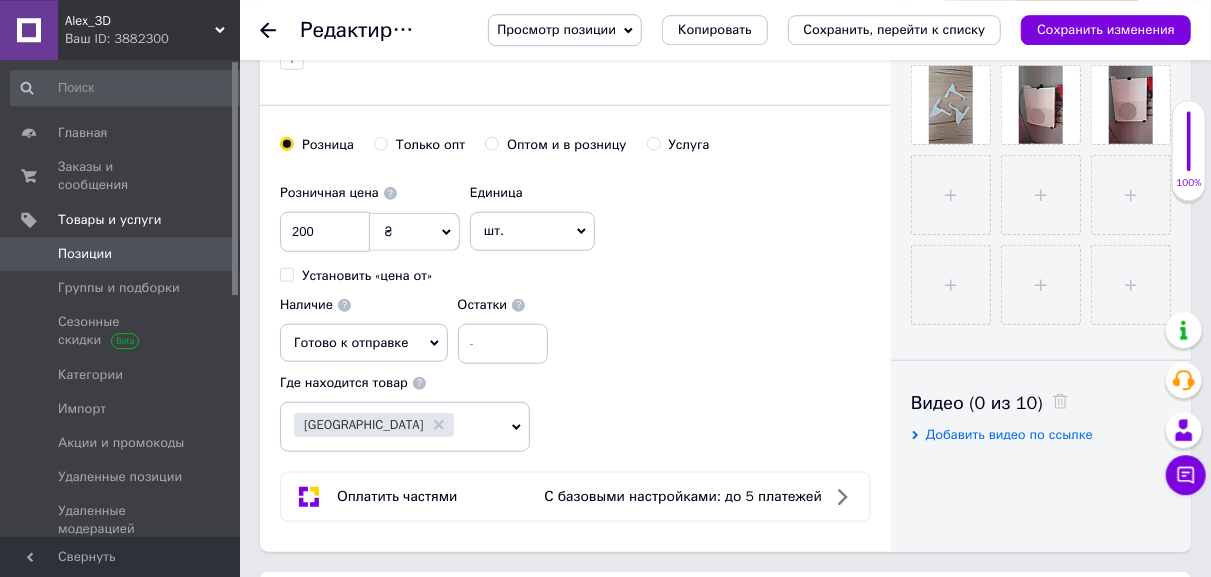 scroll, scrollTop: 728, scrollLeft: 0, axis: vertical 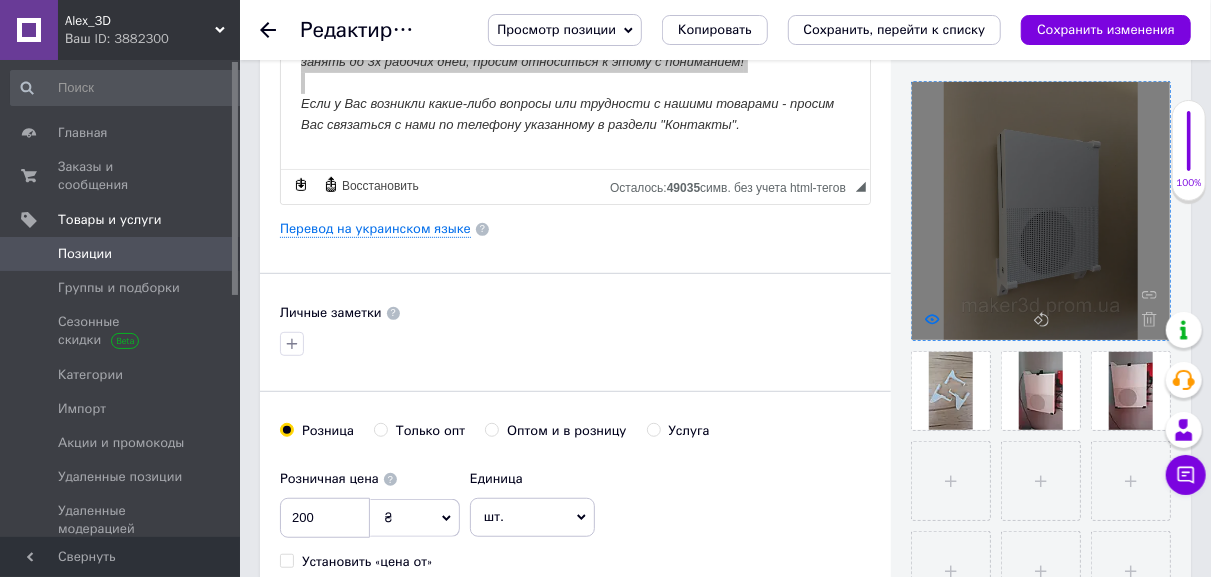 click 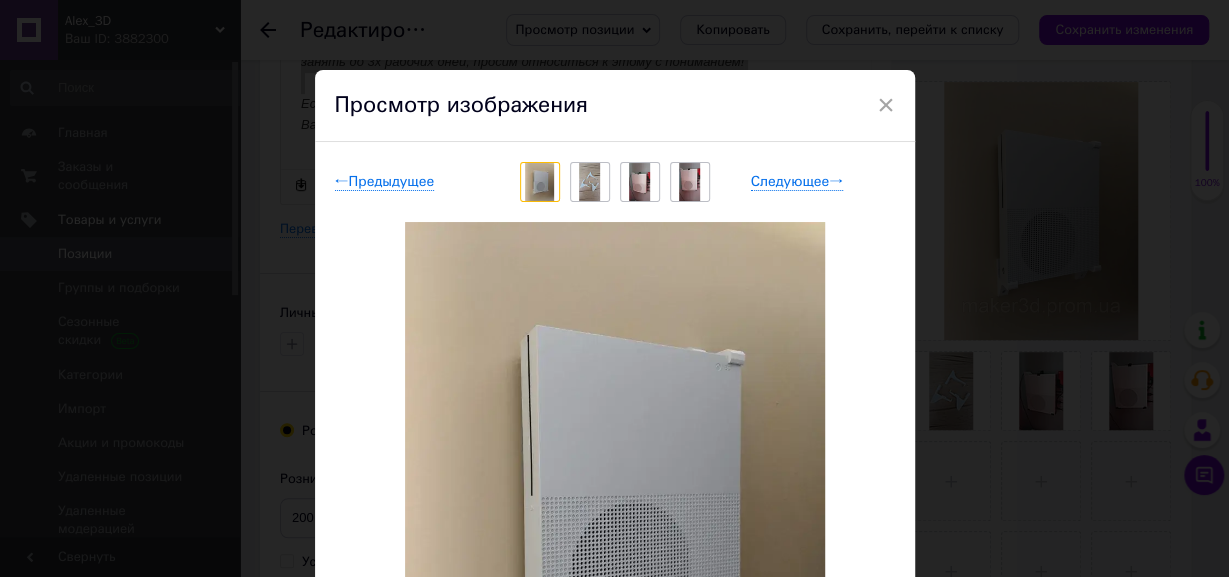 click at bounding box center (589, 182) 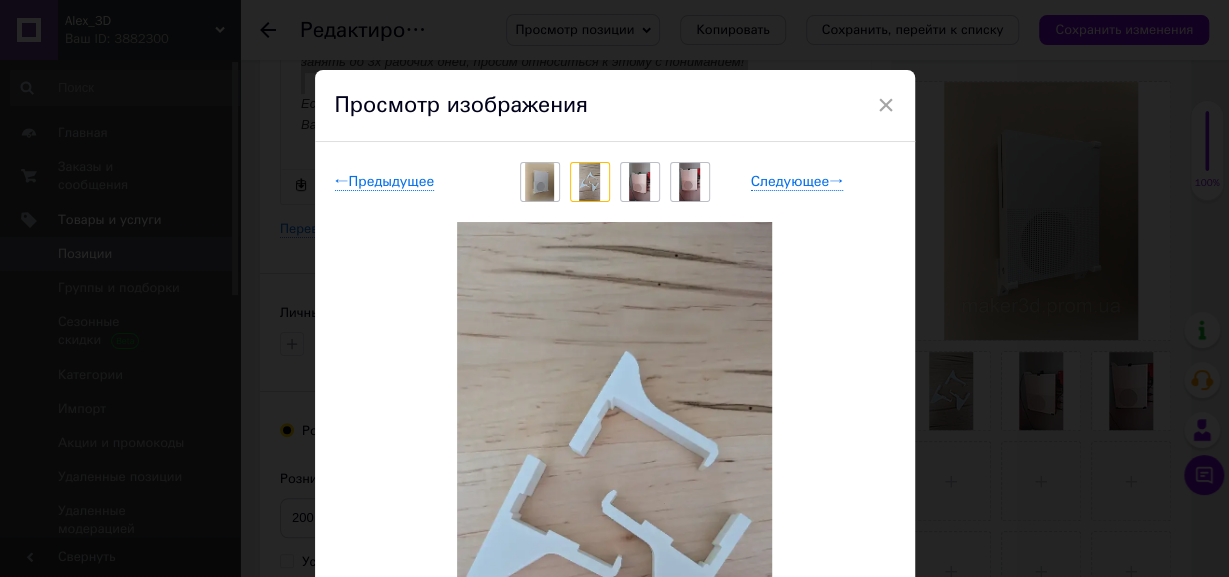 click at bounding box center [639, 182] 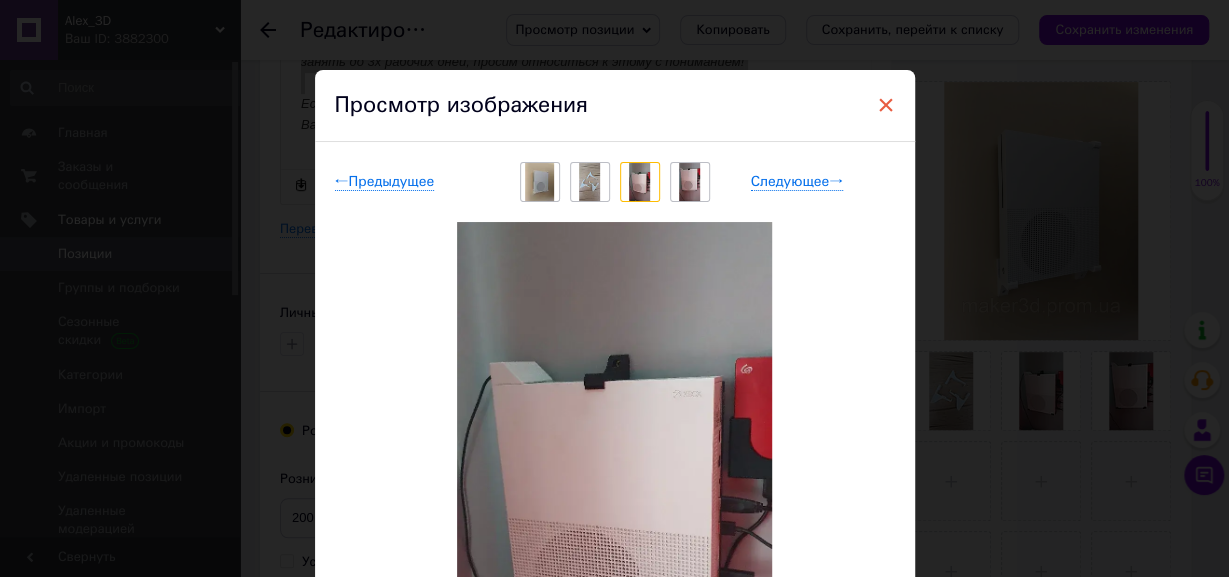 click on "×" at bounding box center (886, 105) 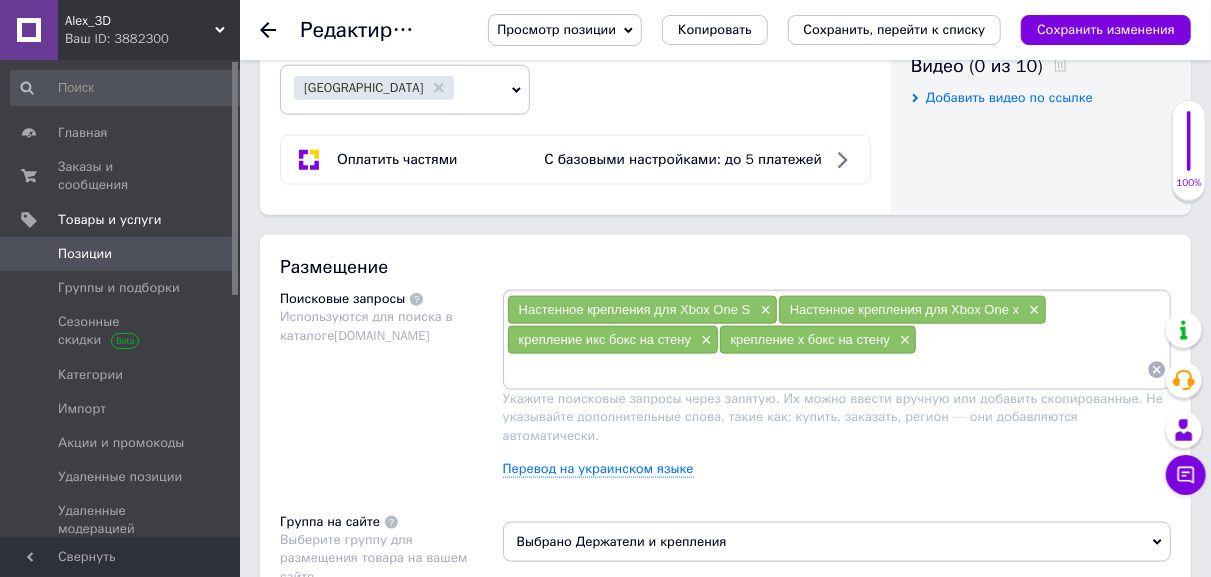 scroll, scrollTop: 1040, scrollLeft: 0, axis: vertical 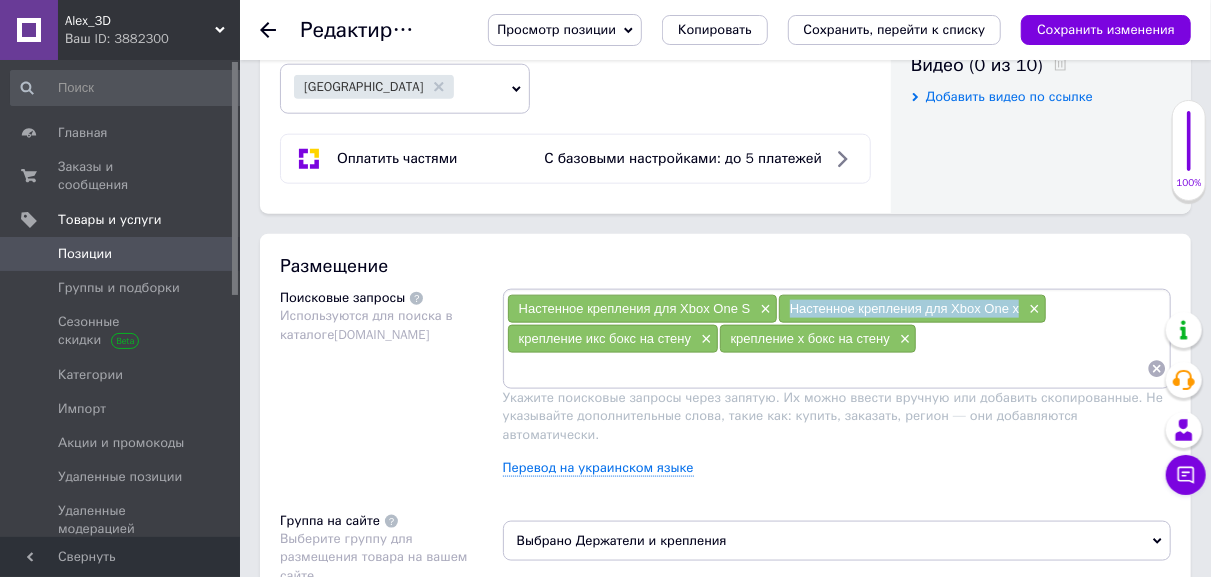 drag, startPoint x: 793, startPoint y: 301, endPoint x: 1021, endPoint y: 296, distance: 228.05482 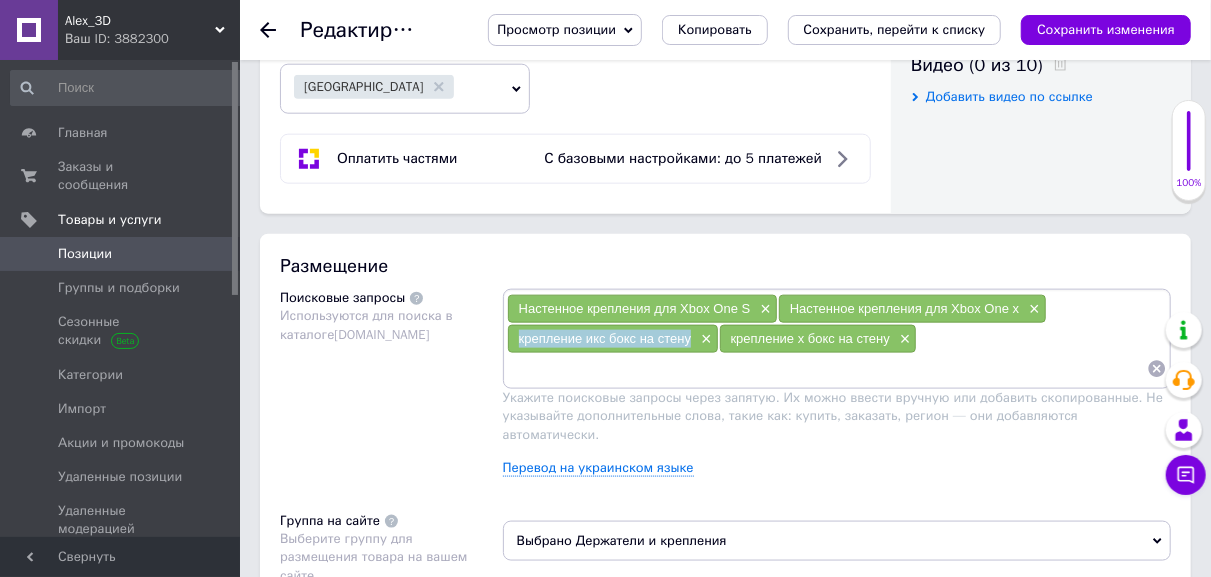 drag, startPoint x: 521, startPoint y: 327, endPoint x: 690, endPoint y: 331, distance: 169.04733 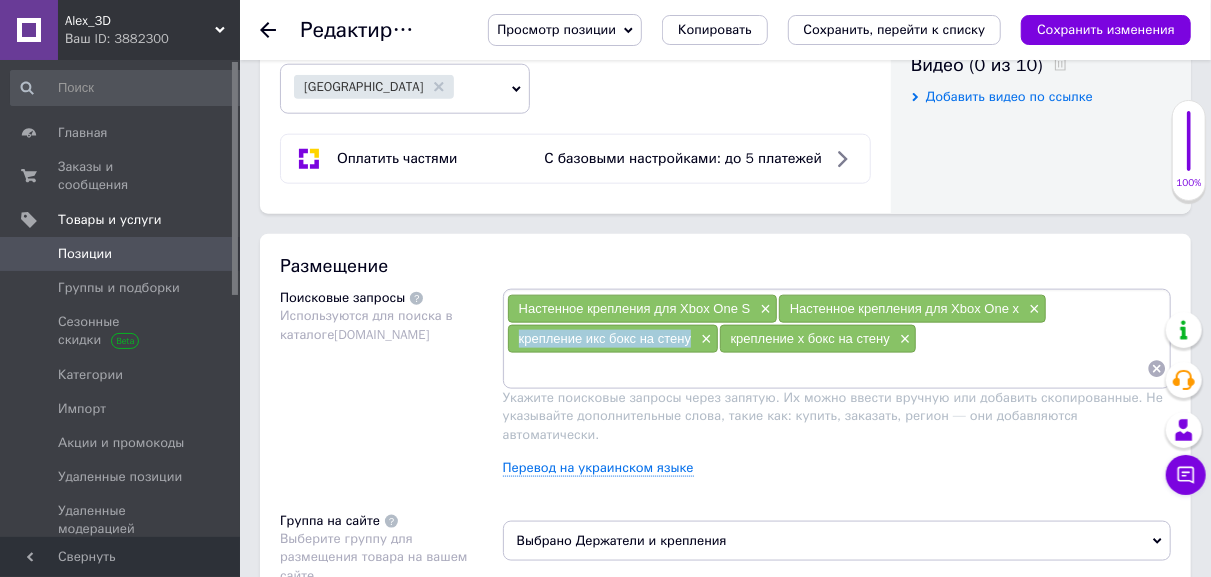 copy on "крепление икс бокс на стену" 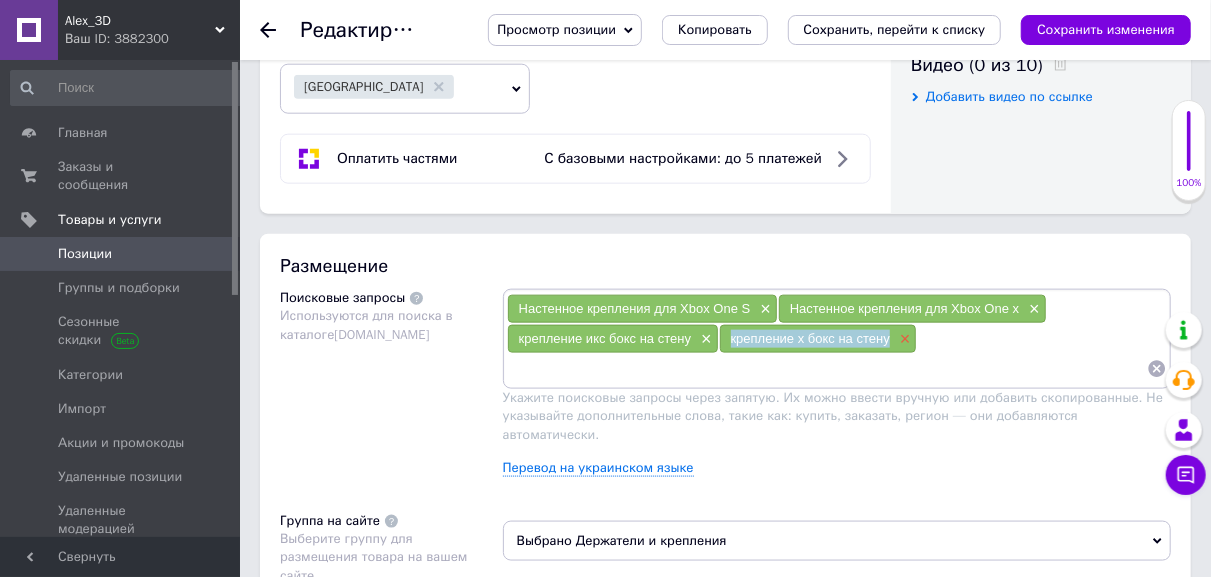 drag, startPoint x: 729, startPoint y: 331, endPoint x: 894, endPoint y: 332, distance: 165.00304 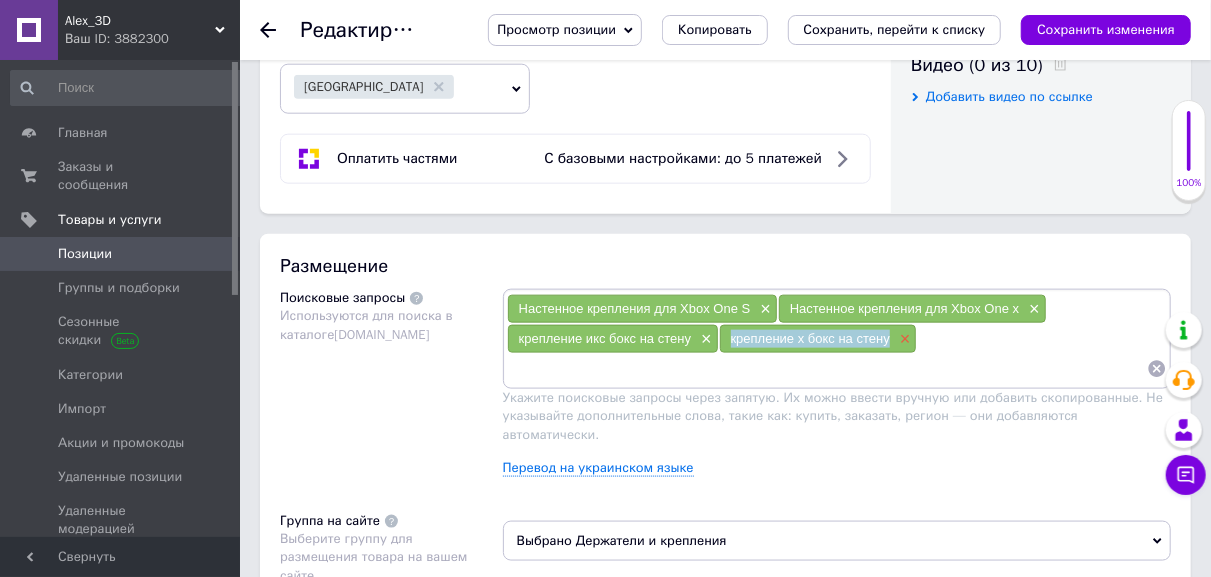 copy on "крепление х бокс на стену" 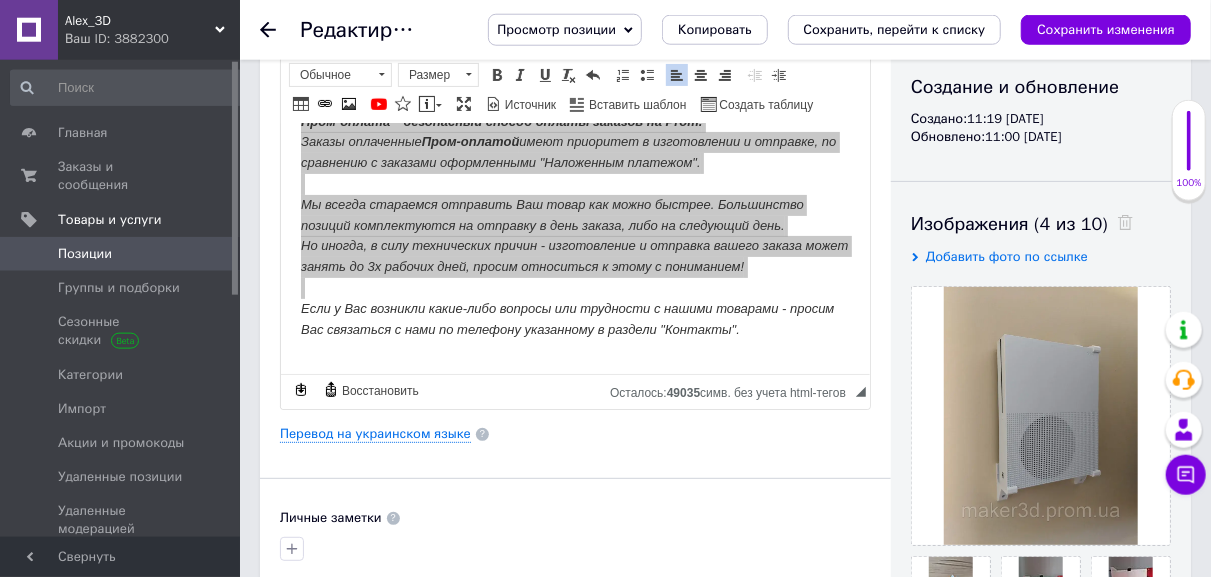 scroll, scrollTop: 208, scrollLeft: 0, axis: vertical 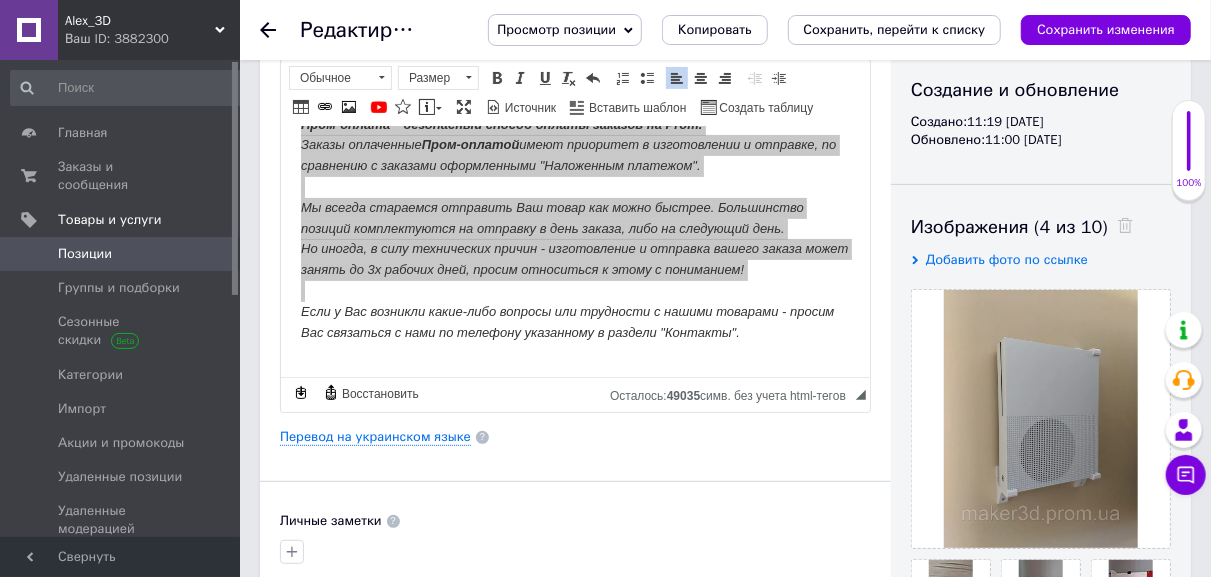 click on "Основная информация Название позиции (Русский) ✱ Настенное крепления для Xbox One S , а также ONE X Код/Артикул 421 Описание (Русский) ✱ Rich Text Editor, 9414F78D-E200-4156-8FC5-61256973486B Панели инструментов редактора Форматирование Обычное Размер Размер   Полужирный  Комбинация клавиш Ctrl+B   Курсив  Комбинация клавиш Ctrl+I   Подчеркнутый  Комбинация клавиш Ctrl+U   Убрать форматирование   Отменить  Комбинация клавиш Ctrl+Z   Вставить / удалить нумерованный список   Вставить / удалить маркированный список   По левому краю   По центру   По правому краю   Уменьшить отступ   Увеличить отступ" at bounding box center (575, 459) 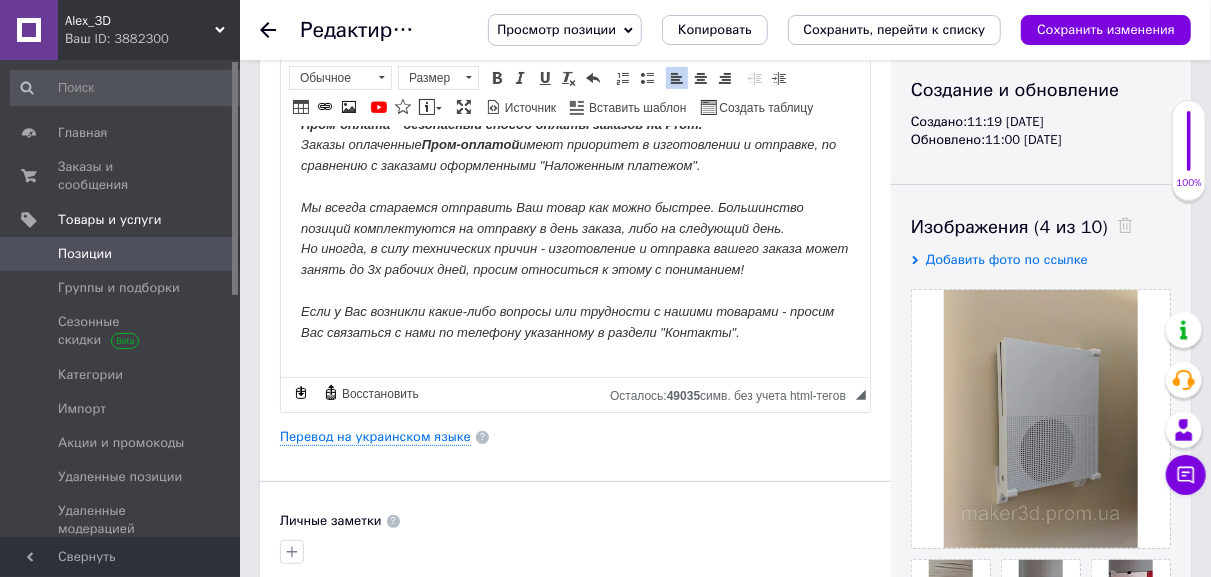 click at bounding box center [574, 365] 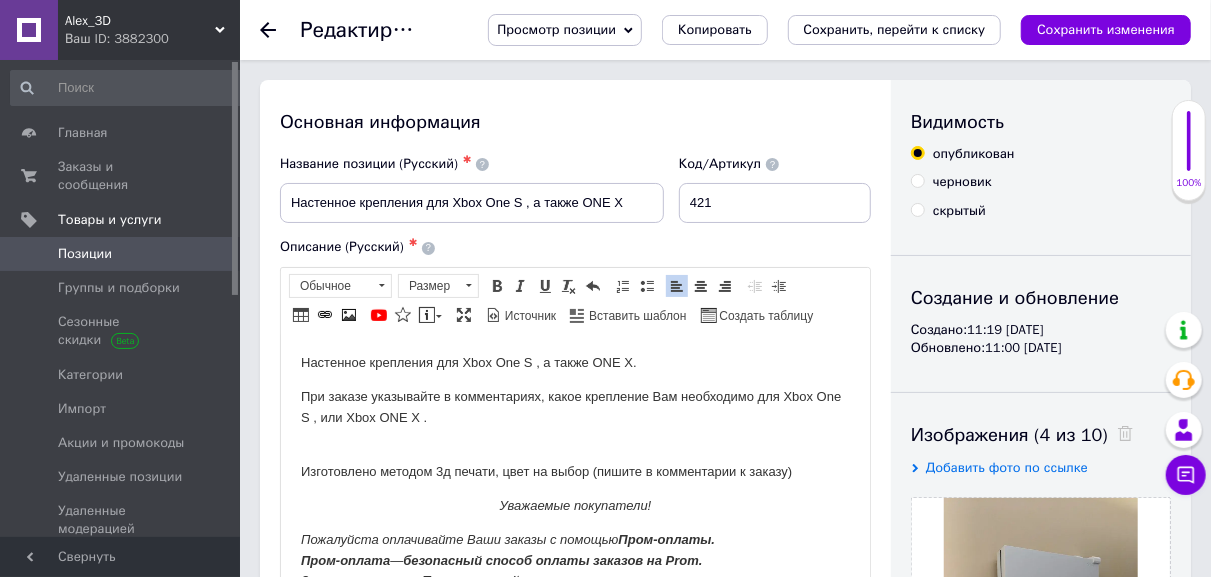 scroll, scrollTop: 0, scrollLeft: 0, axis: both 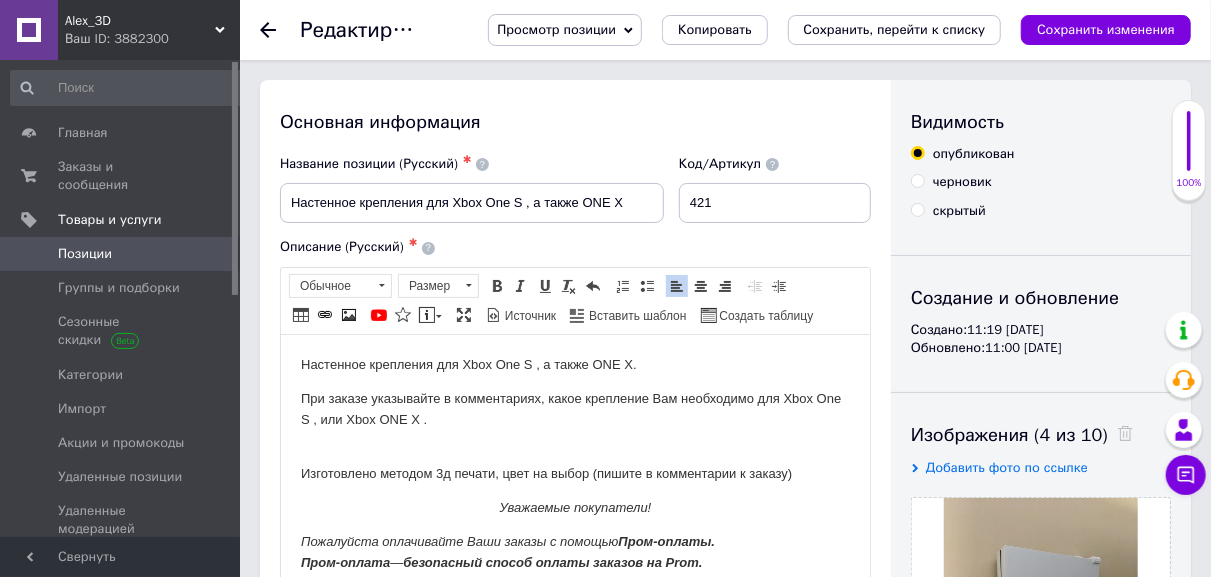 click 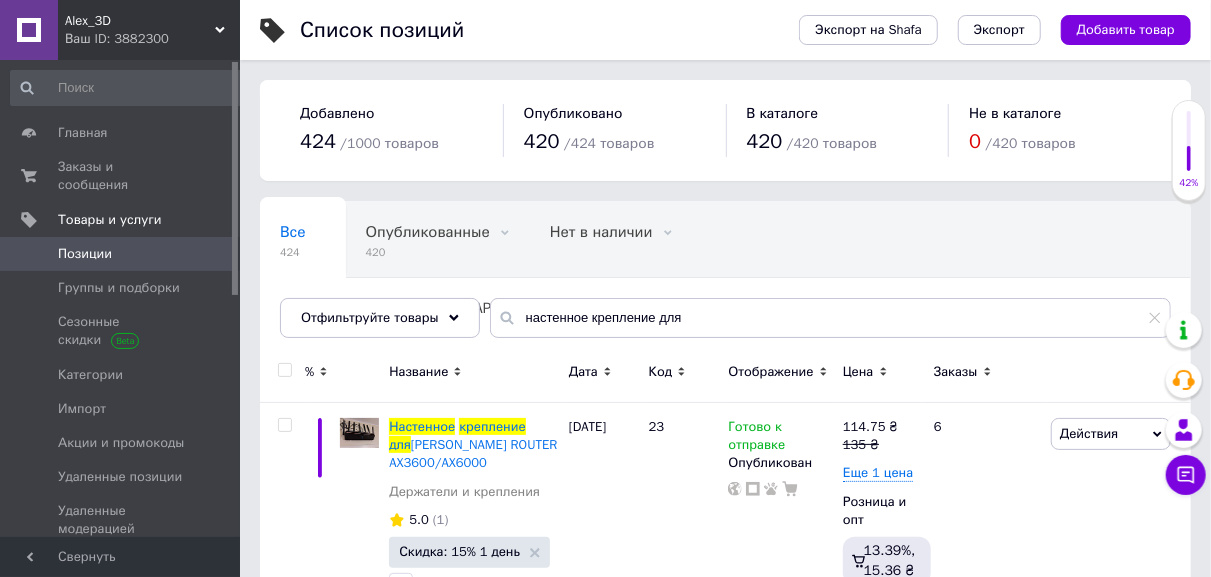 click on "Позиции" at bounding box center (121, 254) 